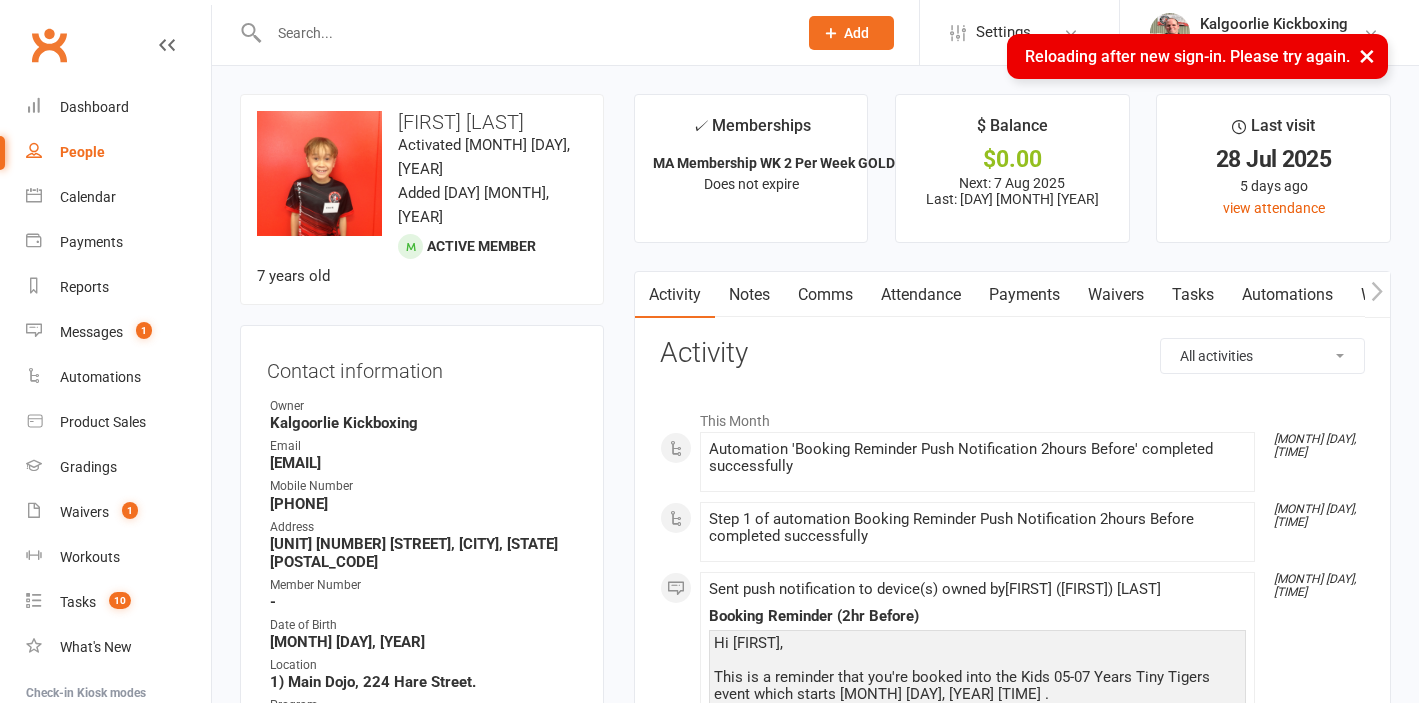scroll, scrollTop: 0, scrollLeft: 0, axis: both 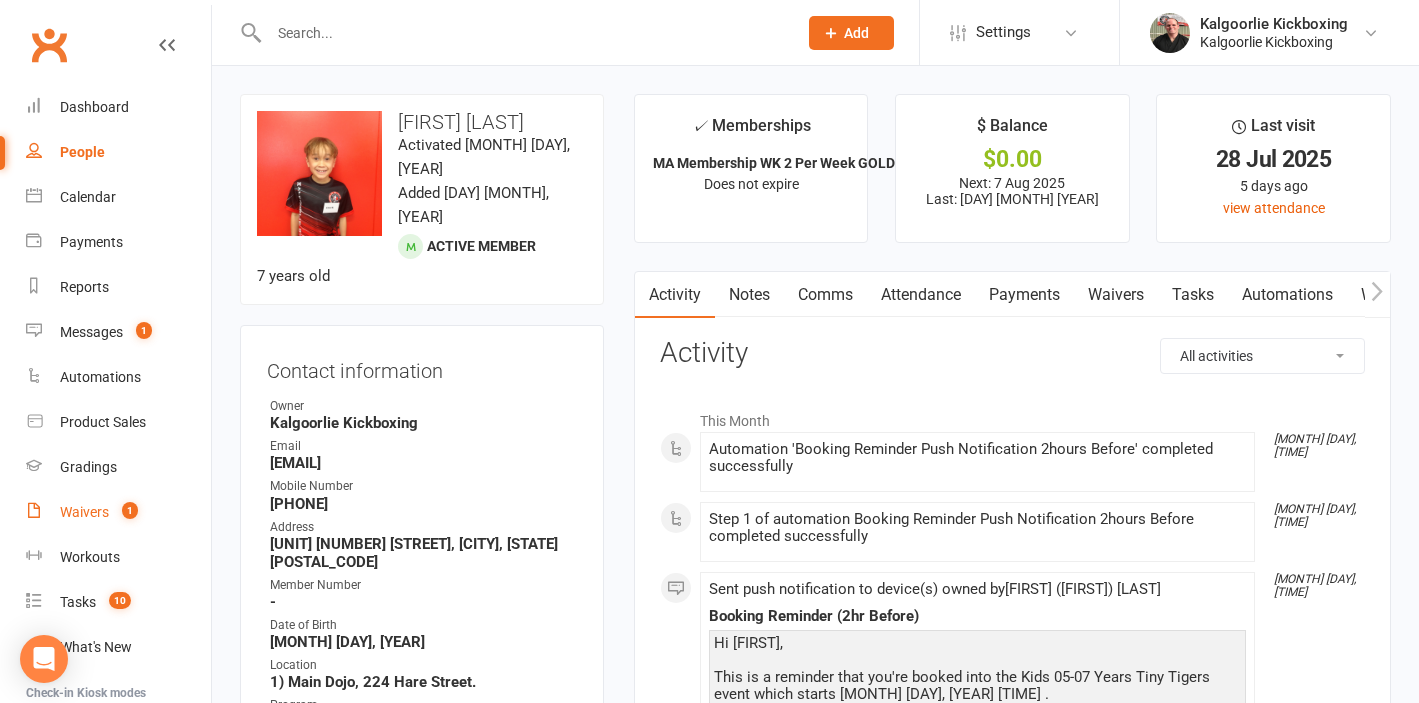 click on "Waivers" at bounding box center (84, 512) 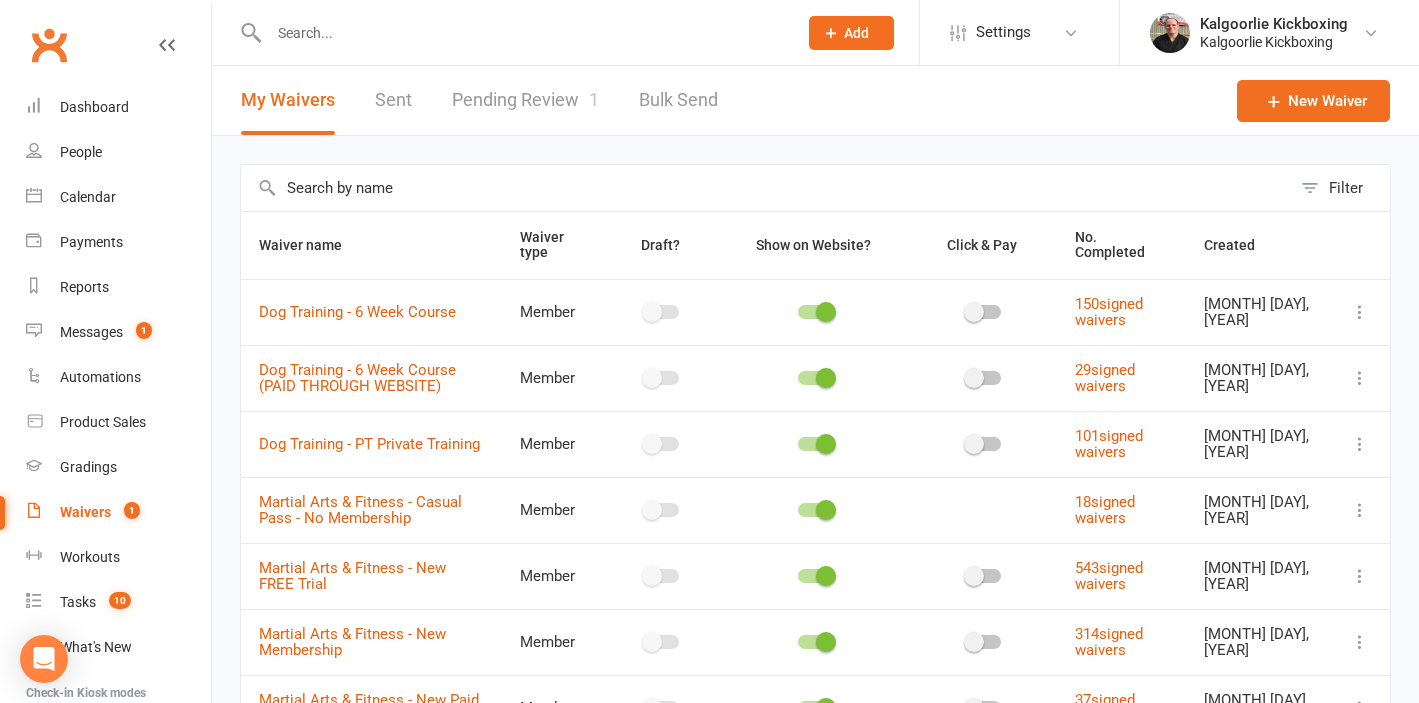 click on "Pending Review 1" at bounding box center (525, 100) 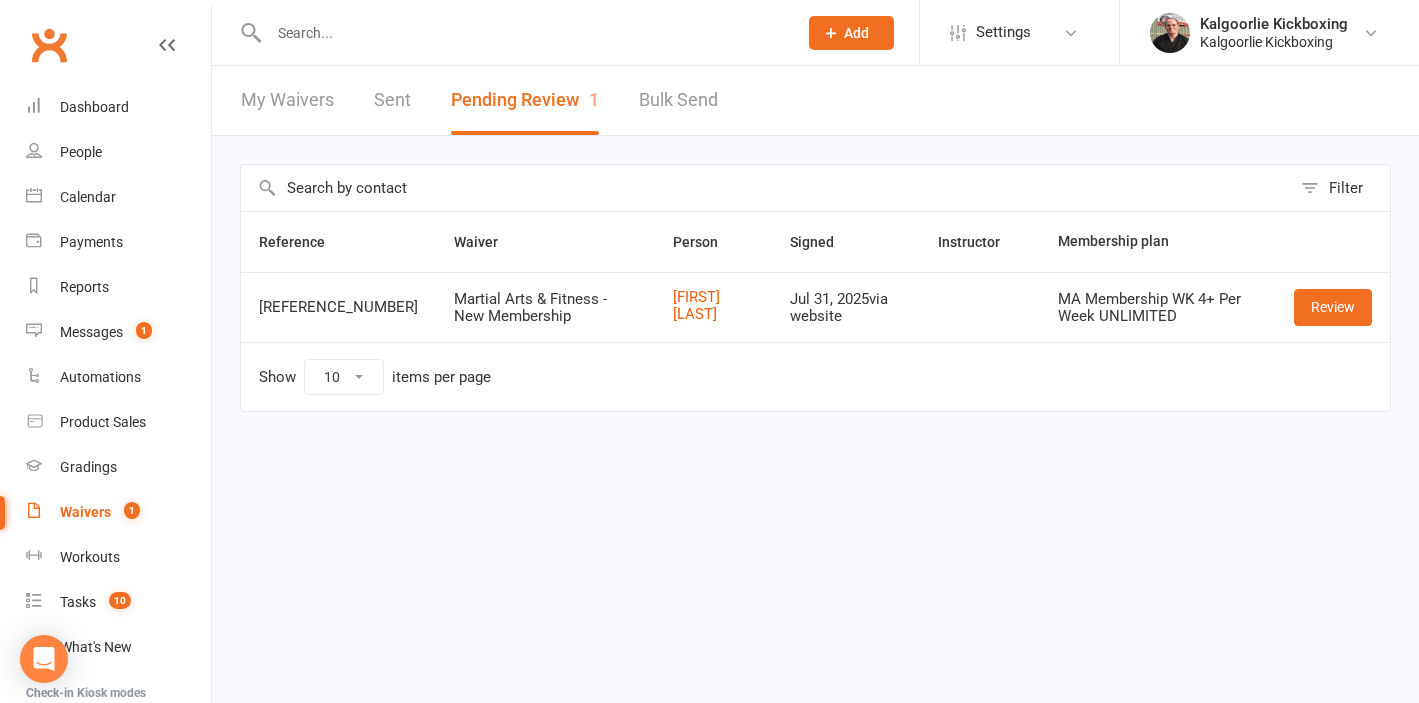 click at bounding box center (523, 33) 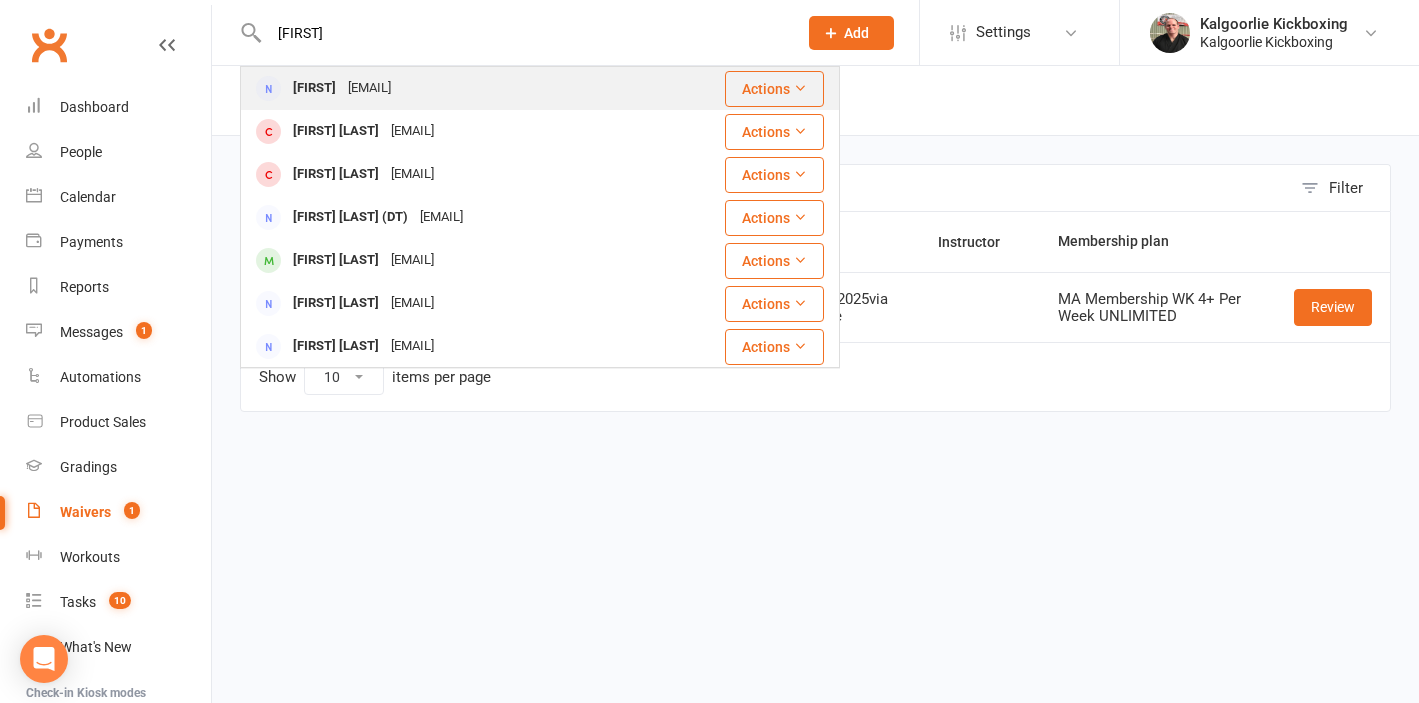 type on "lena" 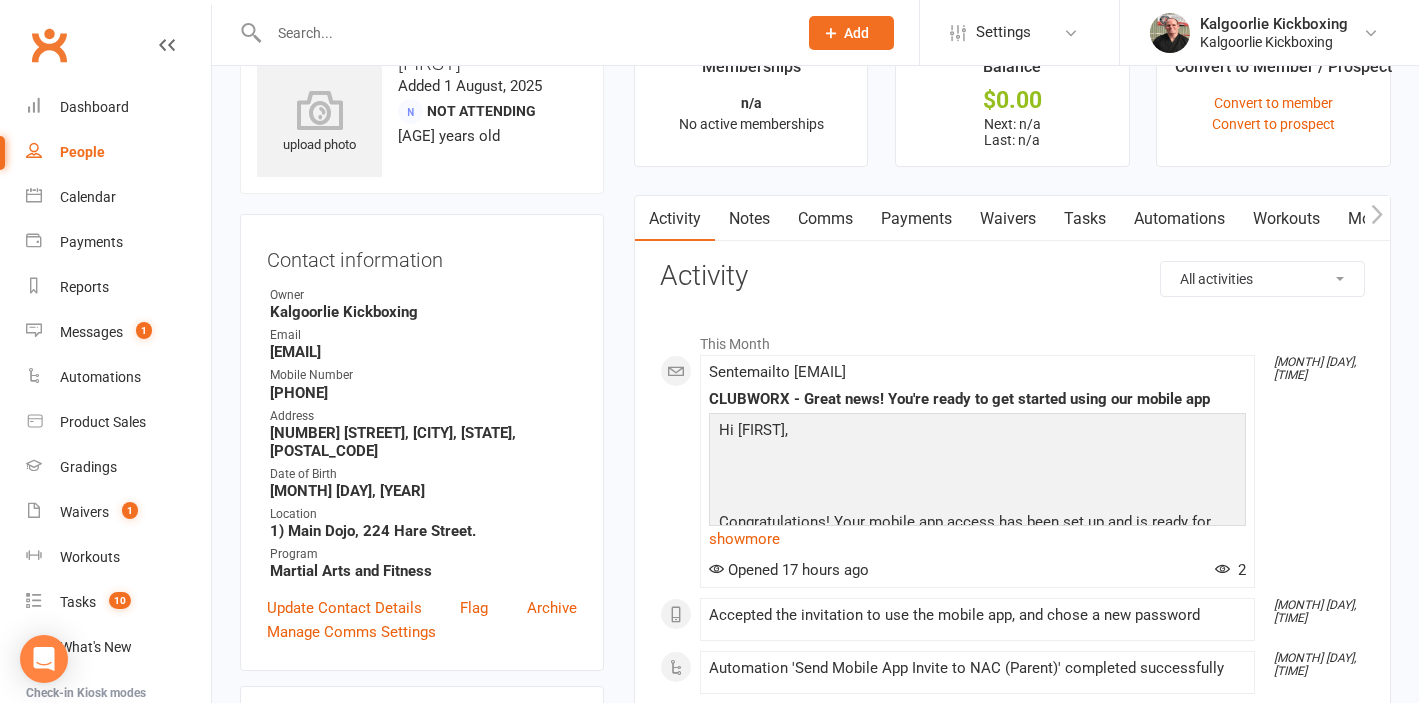 scroll, scrollTop: 0, scrollLeft: 0, axis: both 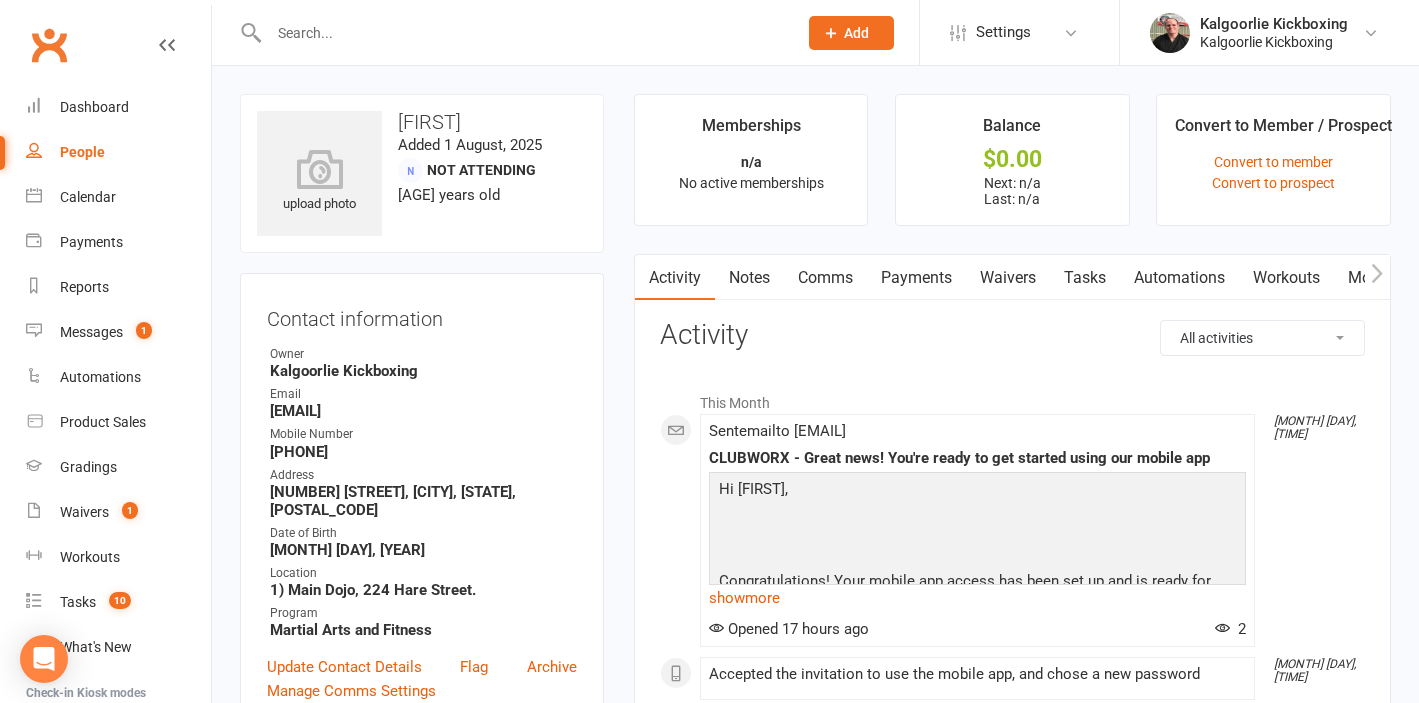 click on "Waivers" at bounding box center (1008, 278) 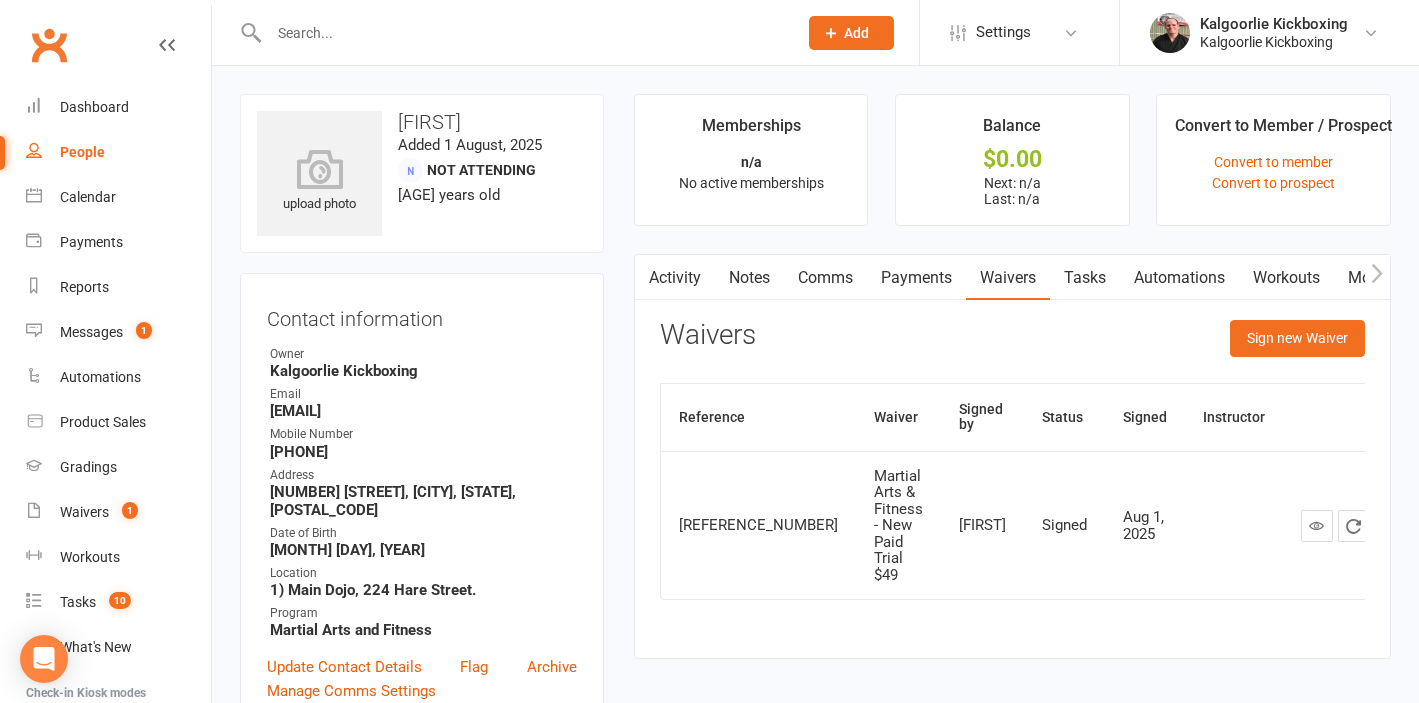 click at bounding box center [523, 33] 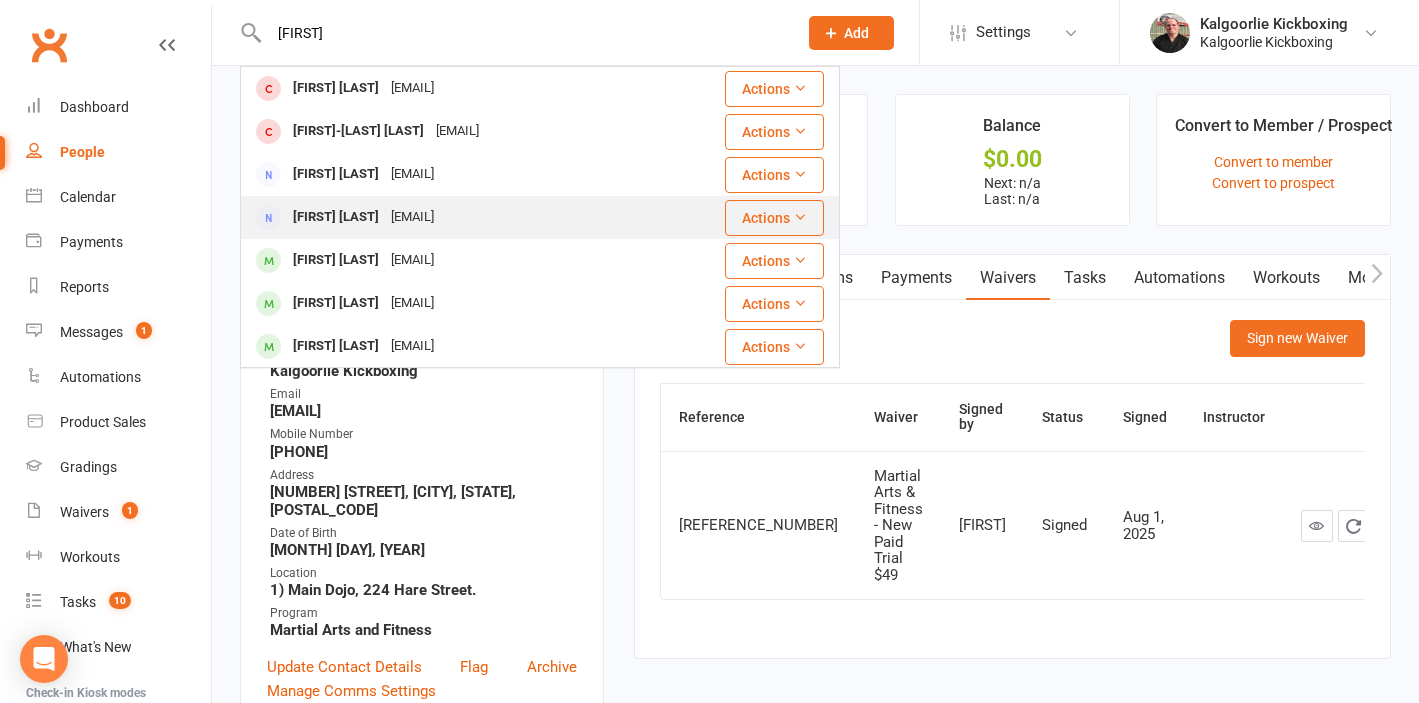 type on "stephanie" 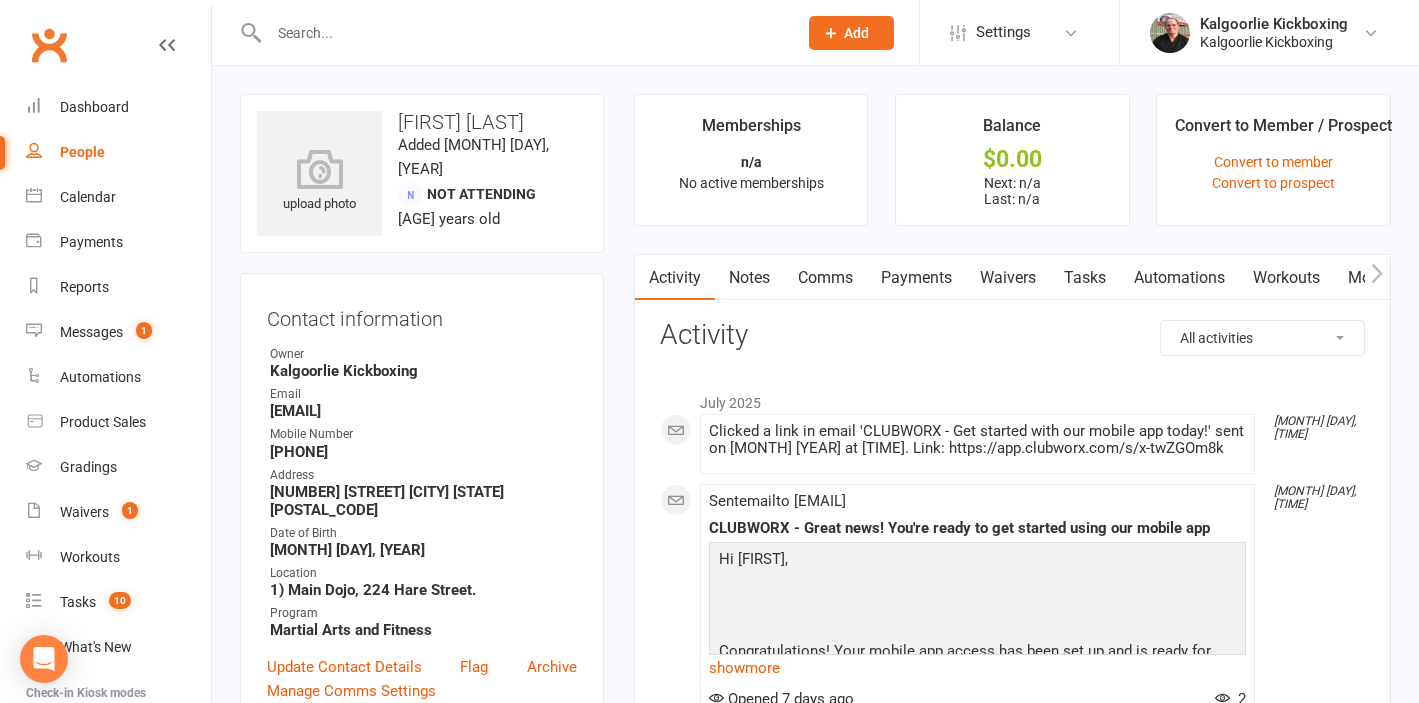 click on "Waivers" at bounding box center [1008, 278] 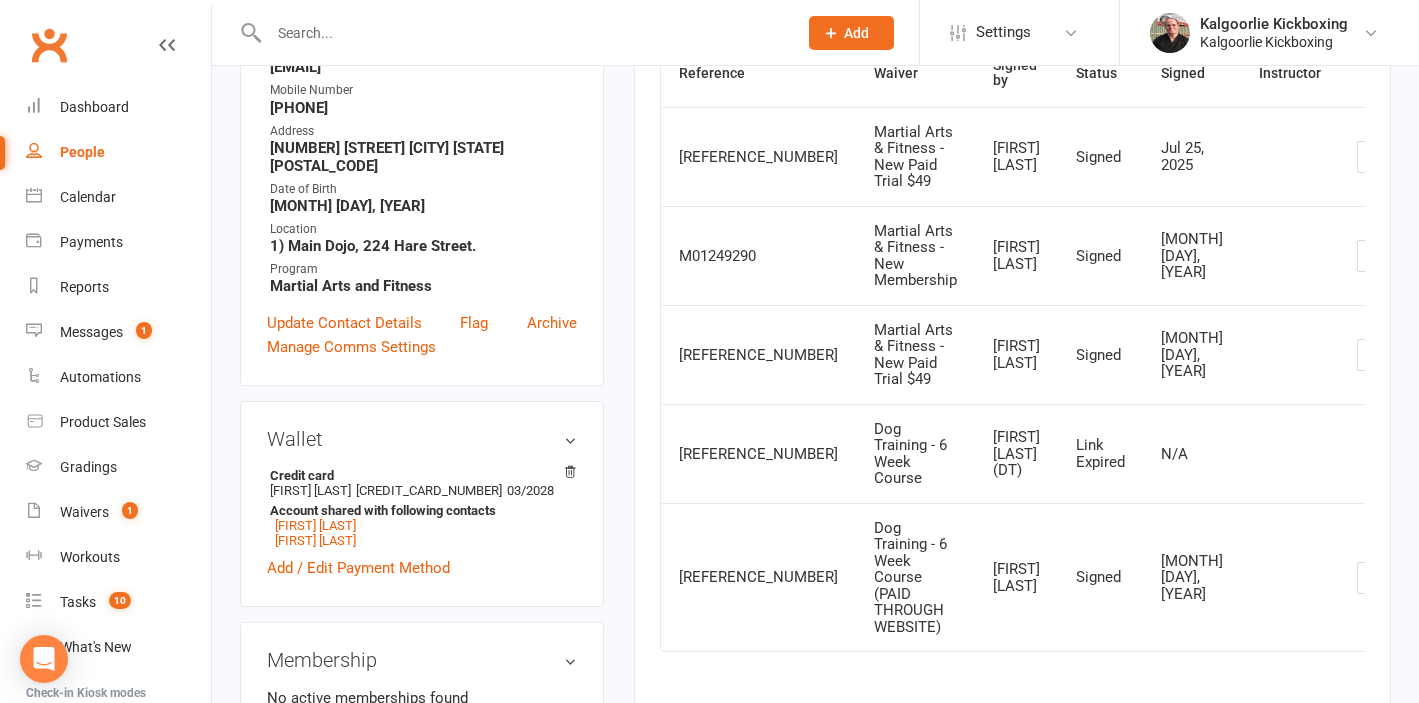 scroll, scrollTop: 349, scrollLeft: 0, axis: vertical 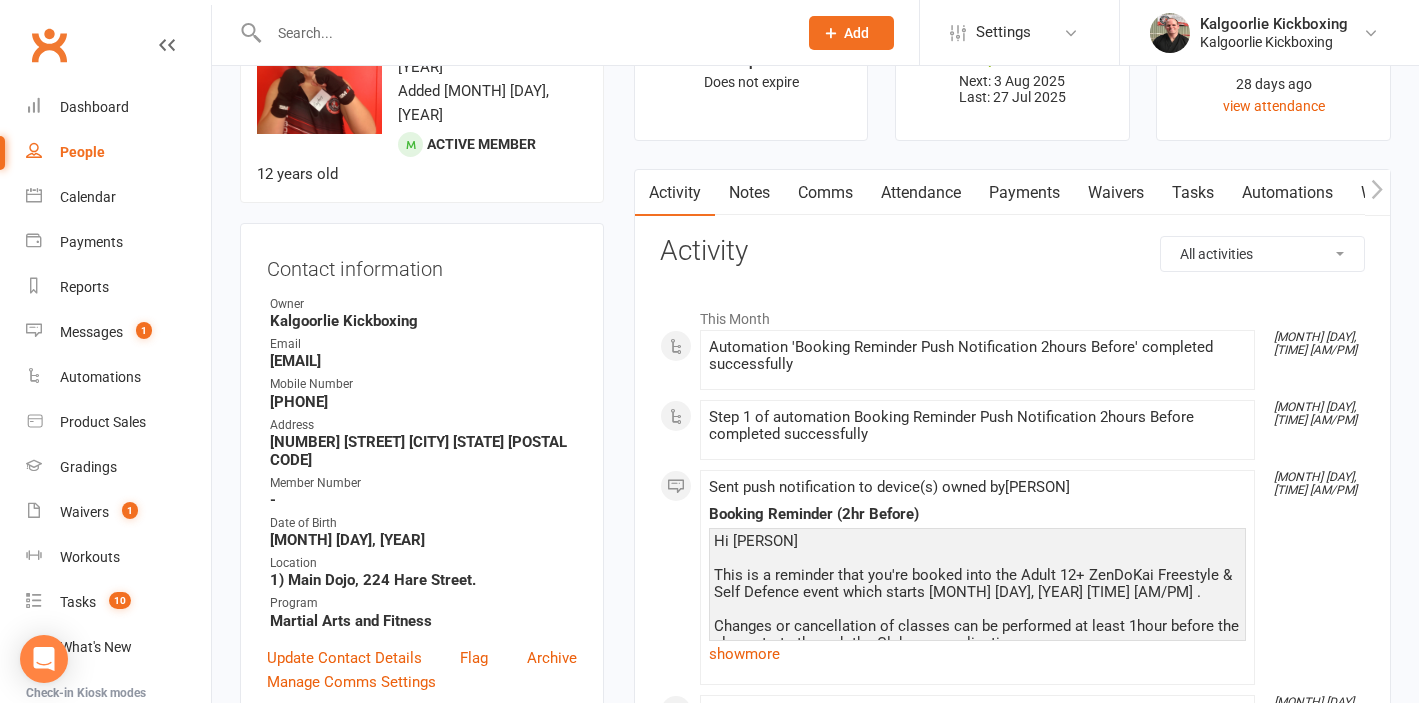 click on "Attendance" at bounding box center [921, 193] 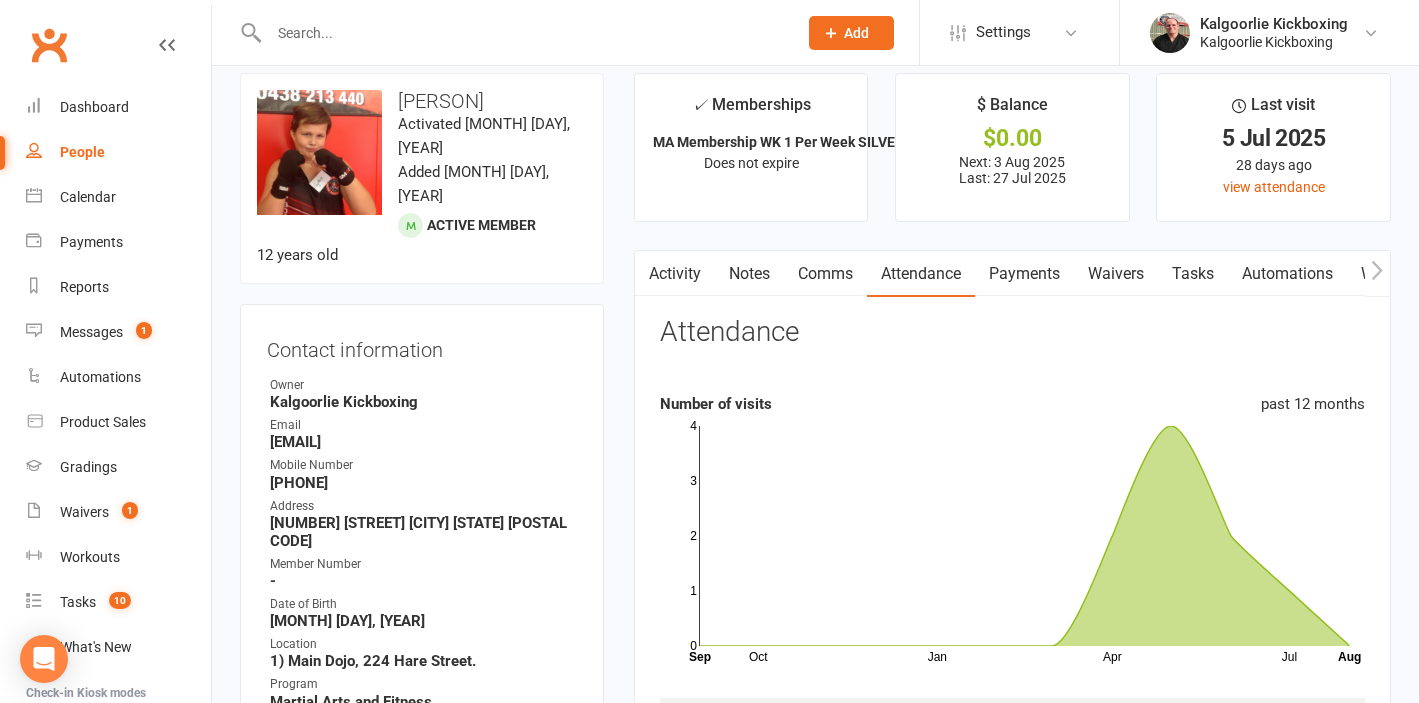scroll, scrollTop: 0, scrollLeft: 0, axis: both 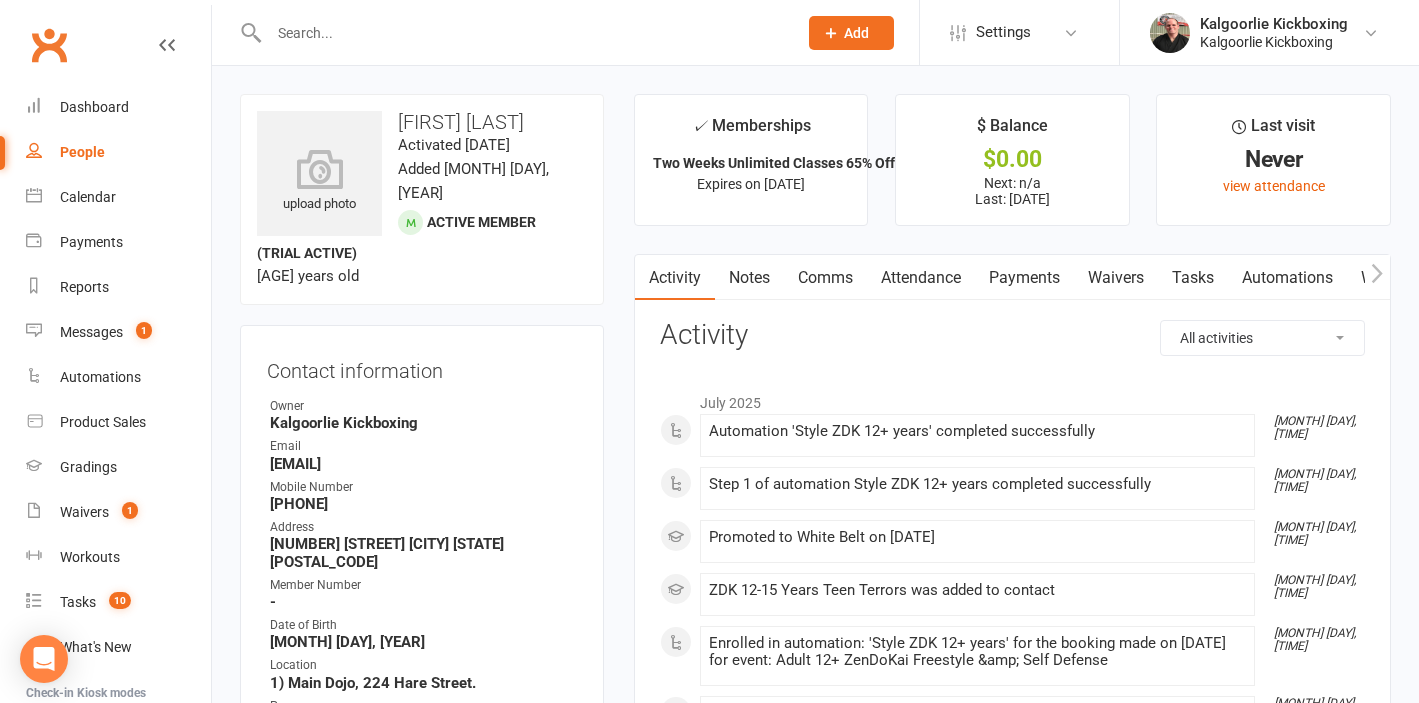 click on "Waivers" at bounding box center (1116, 278) 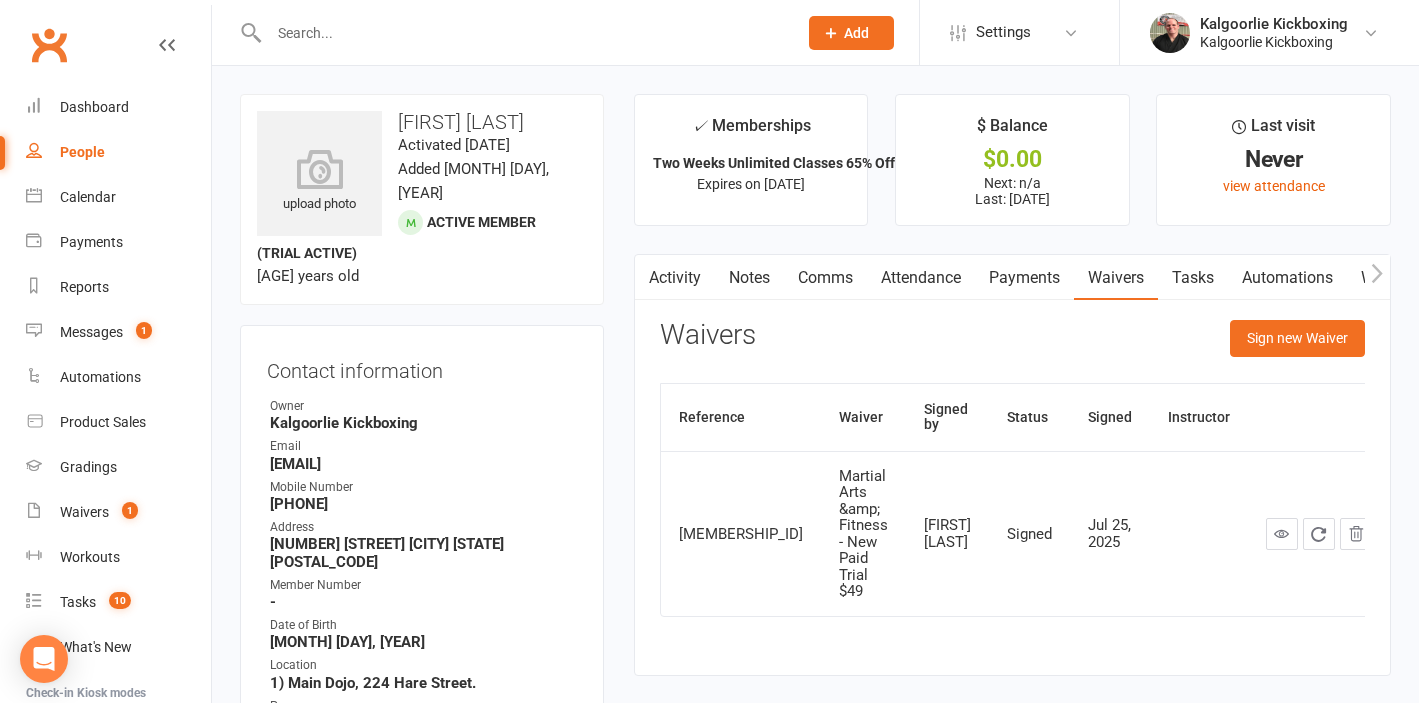 click on "Attendance" at bounding box center (921, 278) 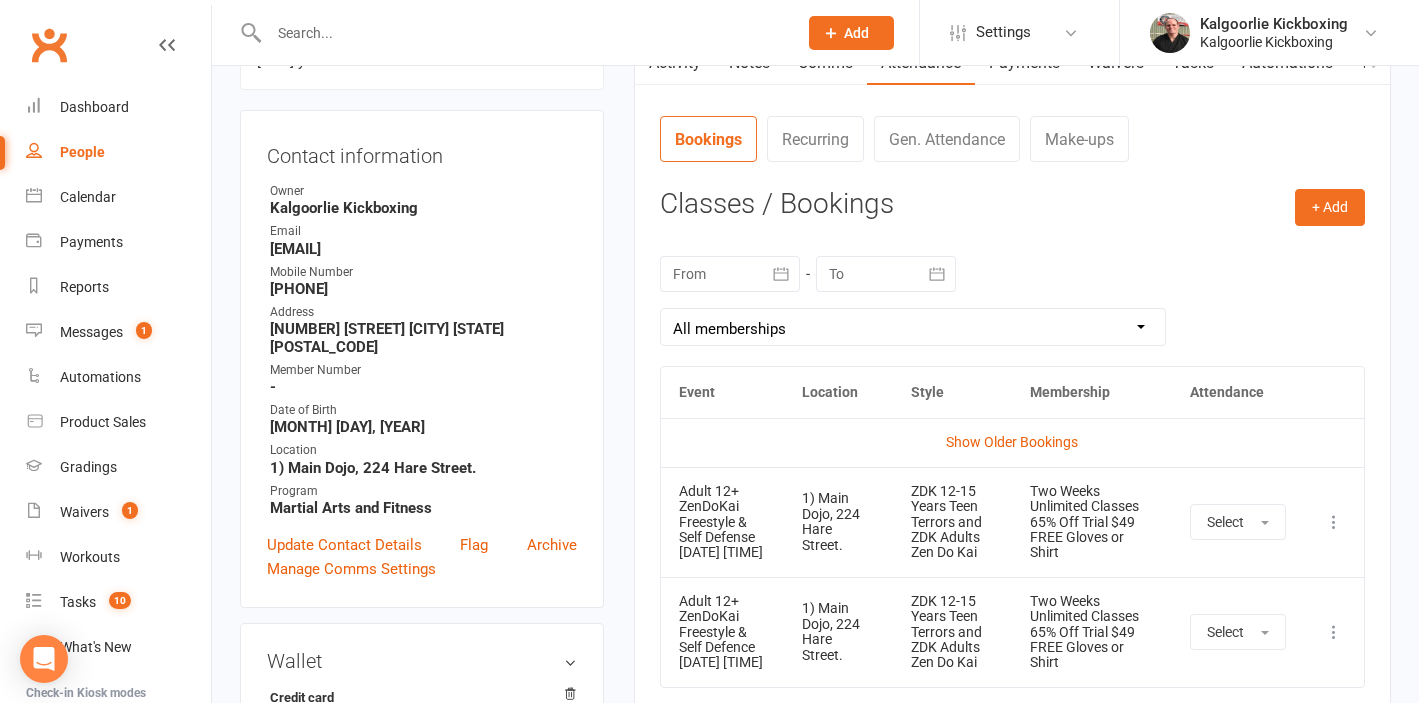 scroll, scrollTop: 207, scrollLeft: 0, axis: vertical 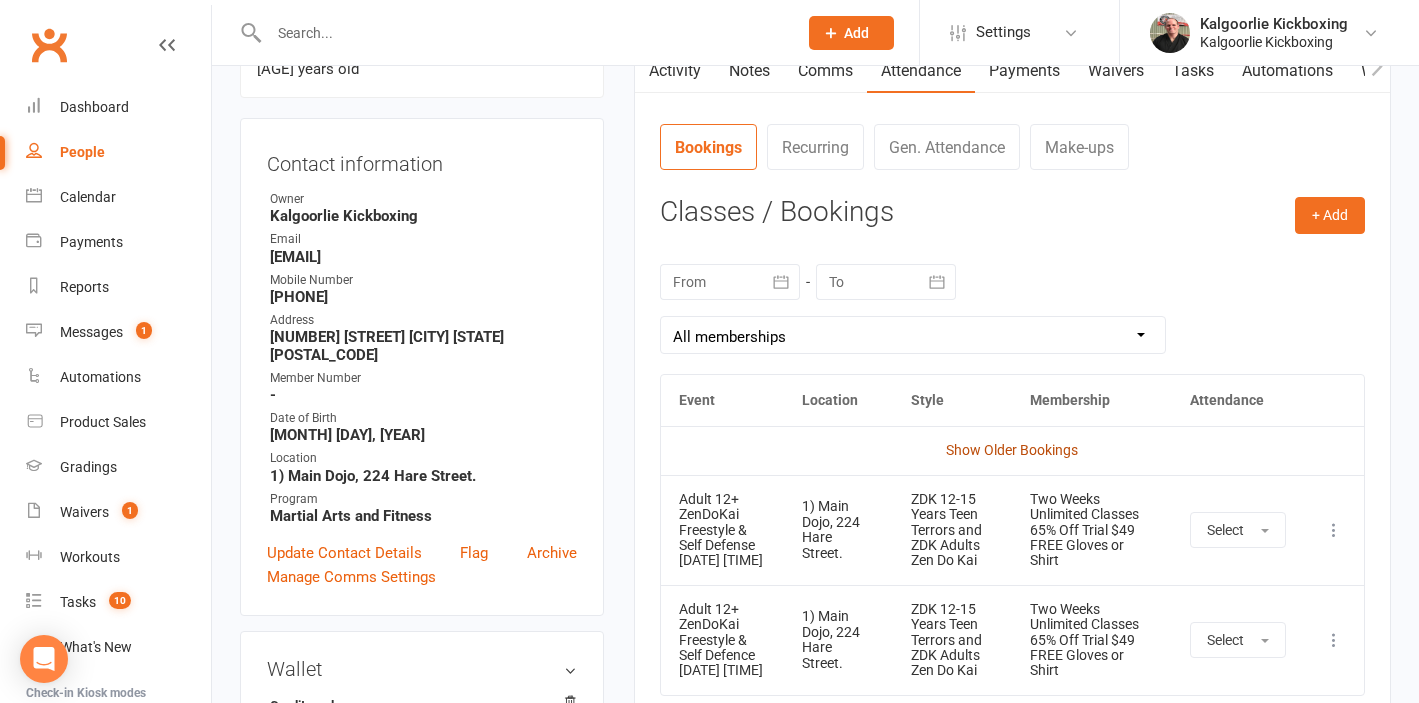 click on "Show Older Bookings" at bounding box center [1012, 450] 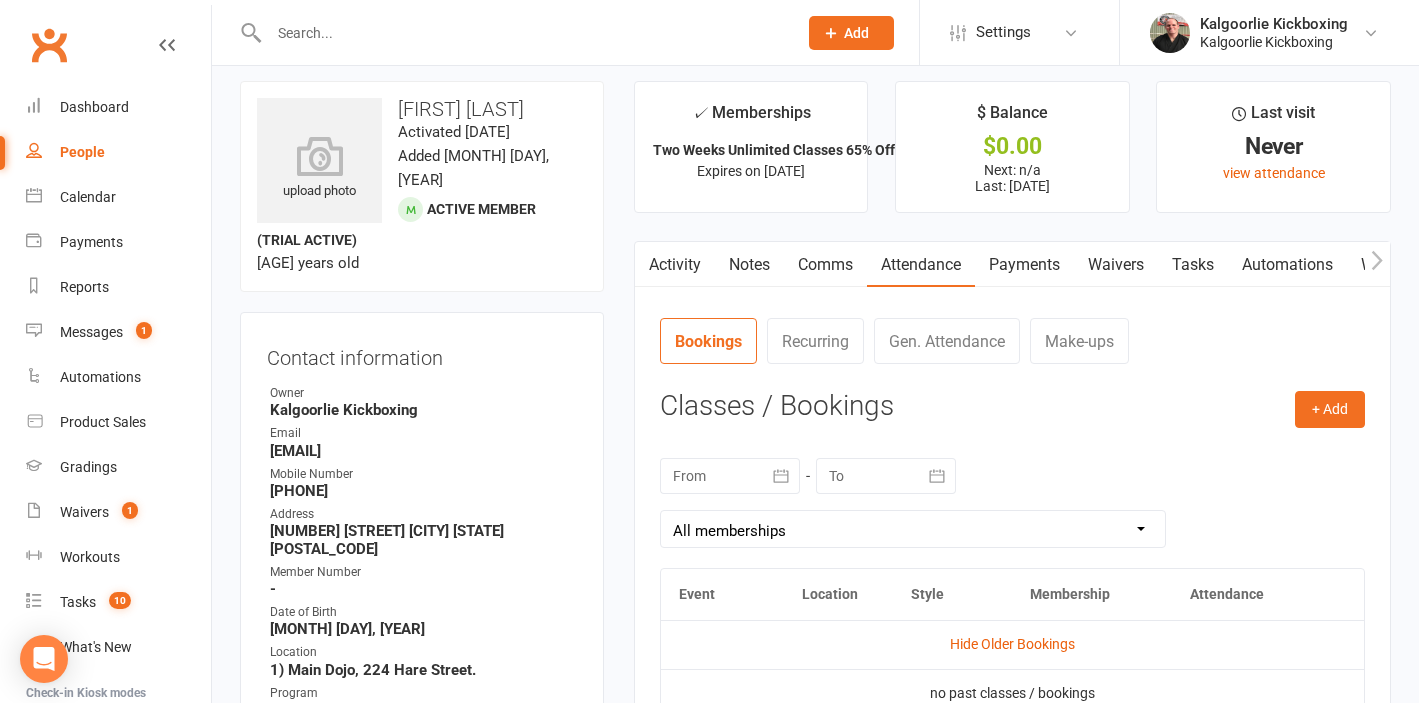 scroll, scrollTop: 0, scrollLeft: 0, axis: both 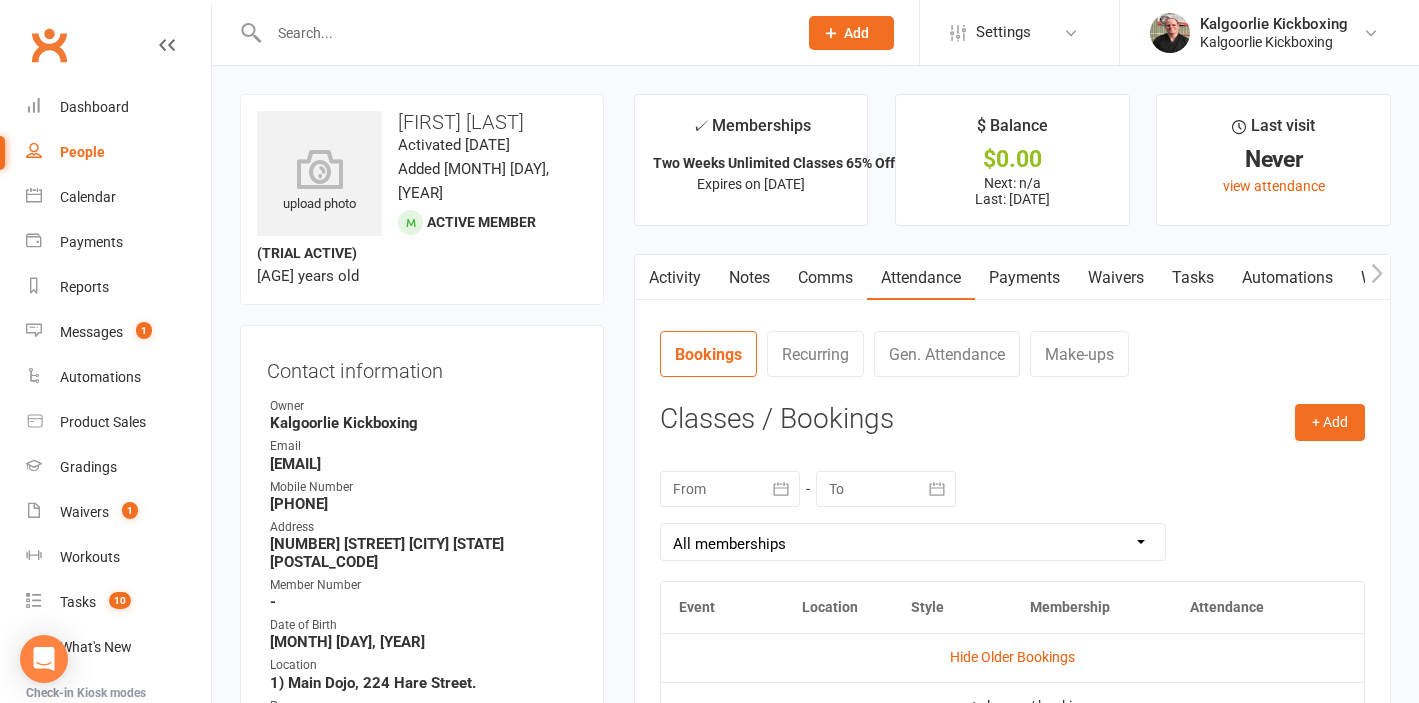 click on "Payments" at bounding box center [1024, 278] 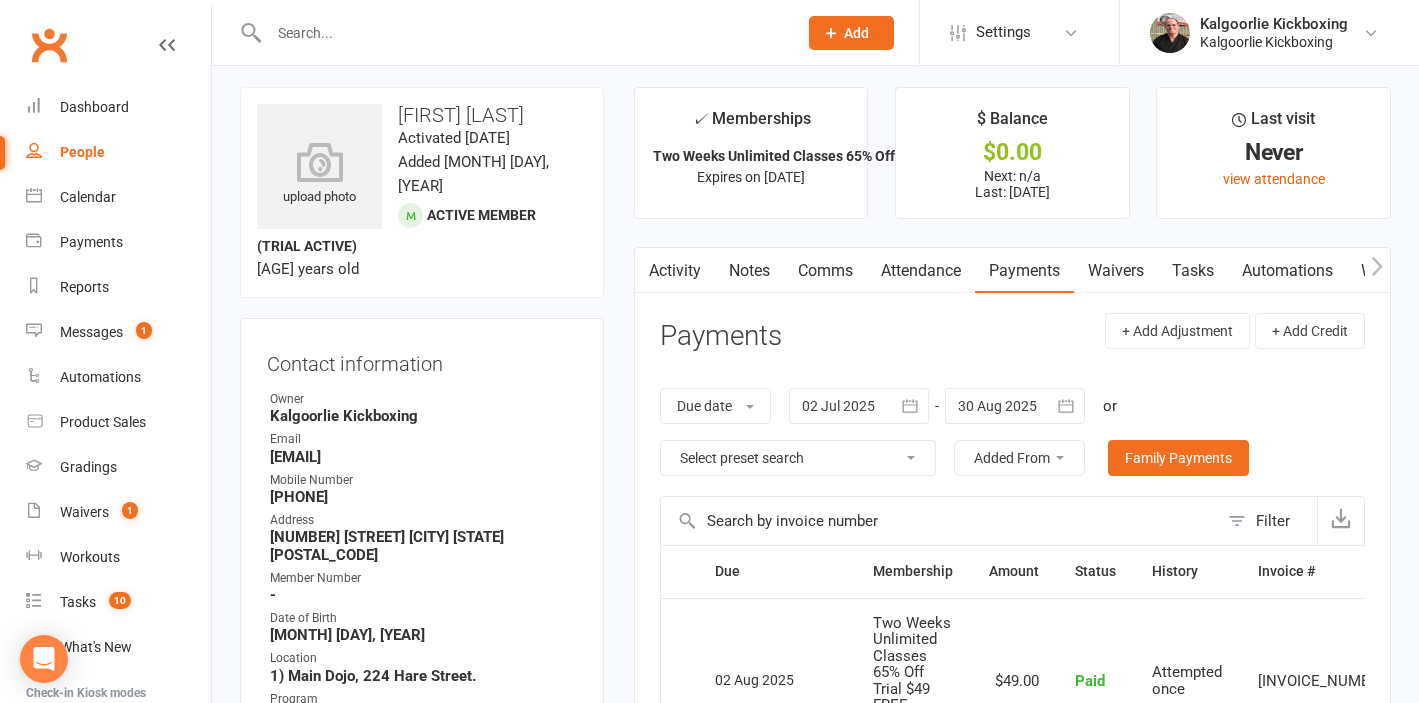 scroll, scrollTop: 0, scrollLeft: 0, axis: both 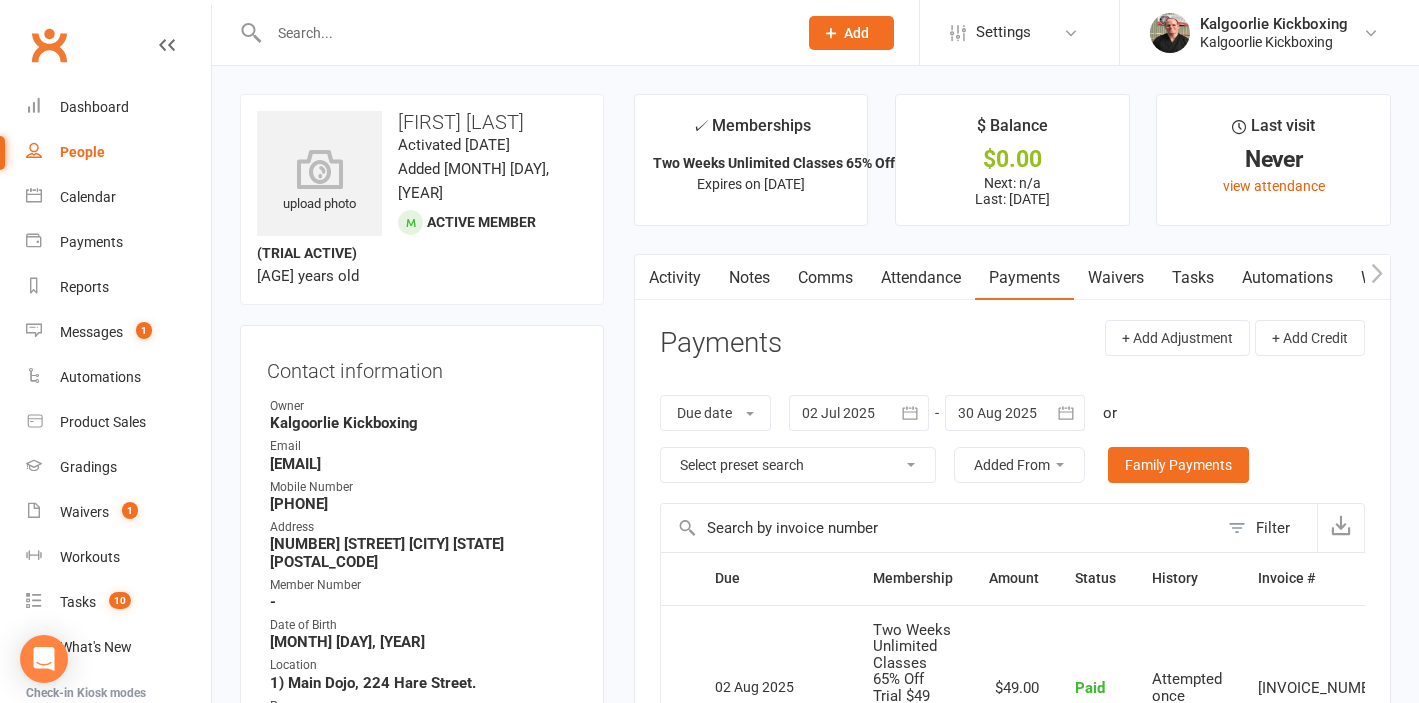 click on "Attendance" at bounding box center (921, 278) 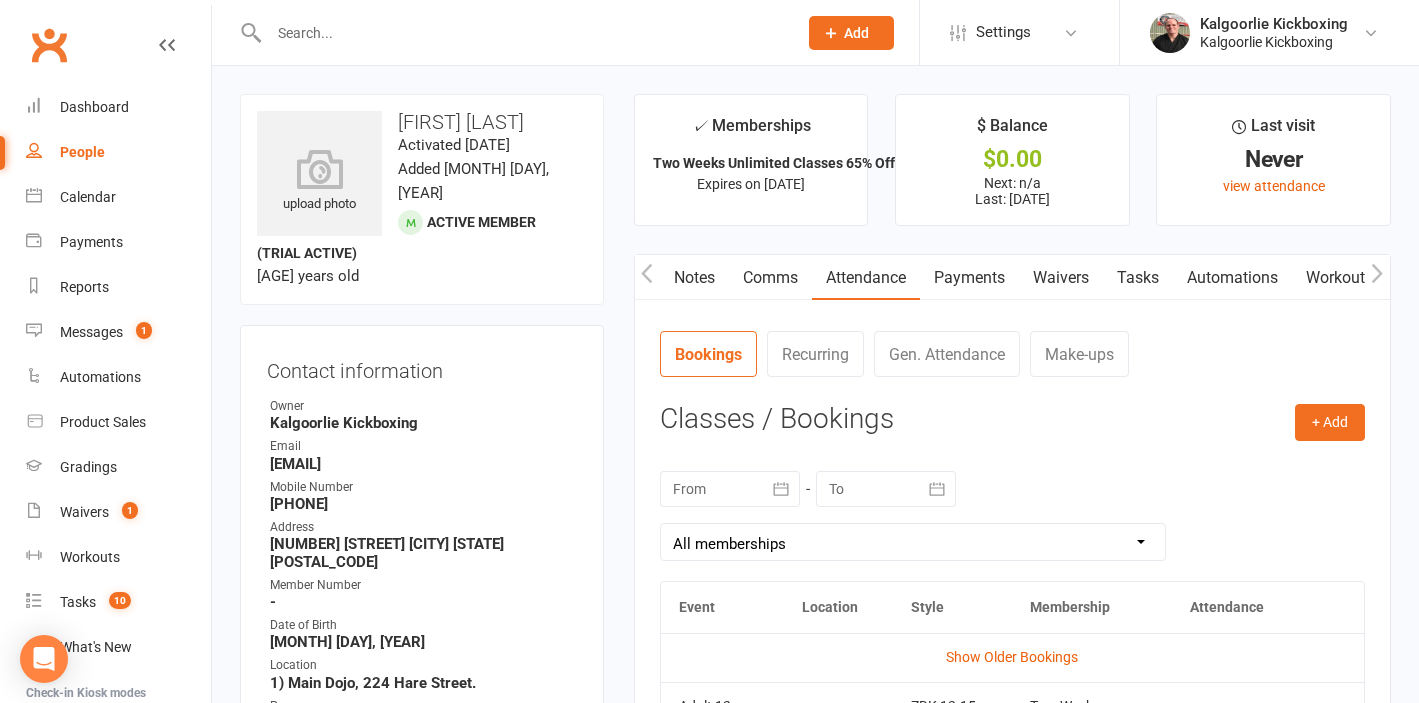 scroll, scrollTop: 0, scrollLeft: 59, axis: horizontal 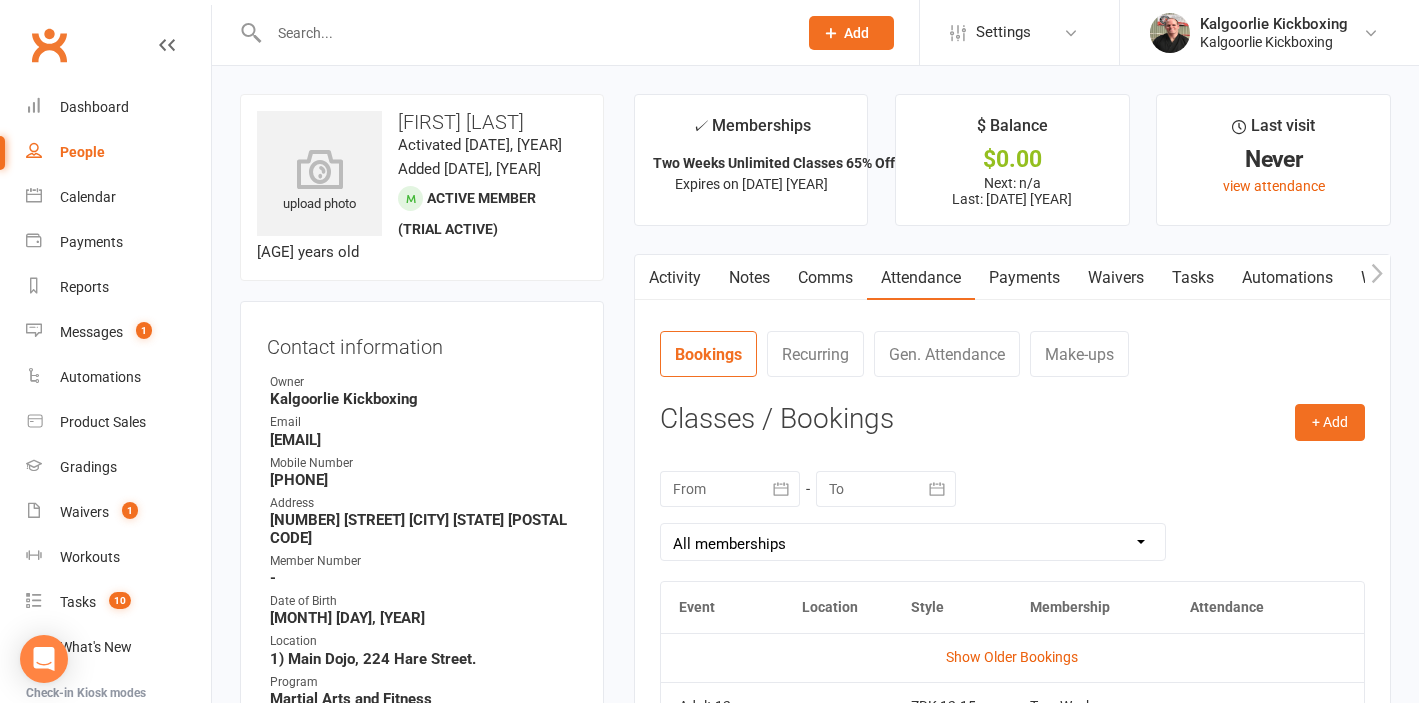 click at bounding box center (523, 33) 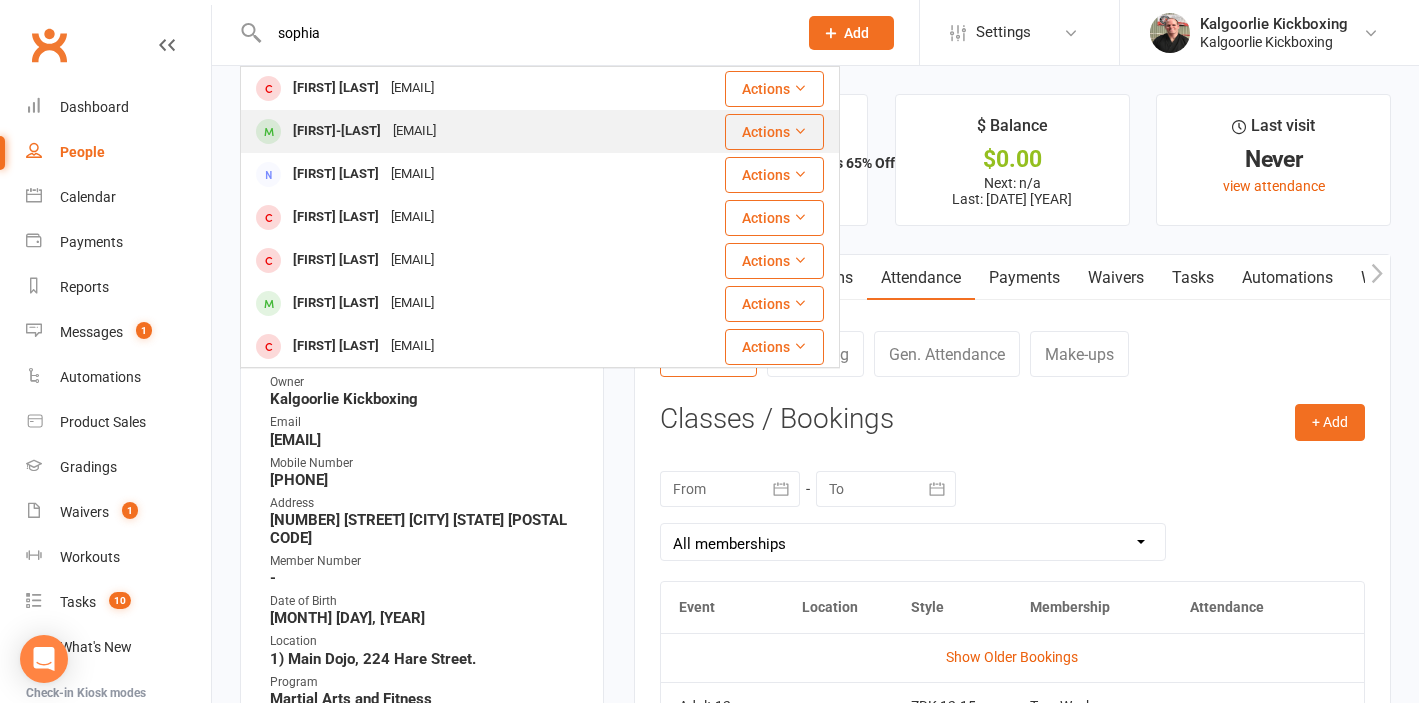 type on "sophia" 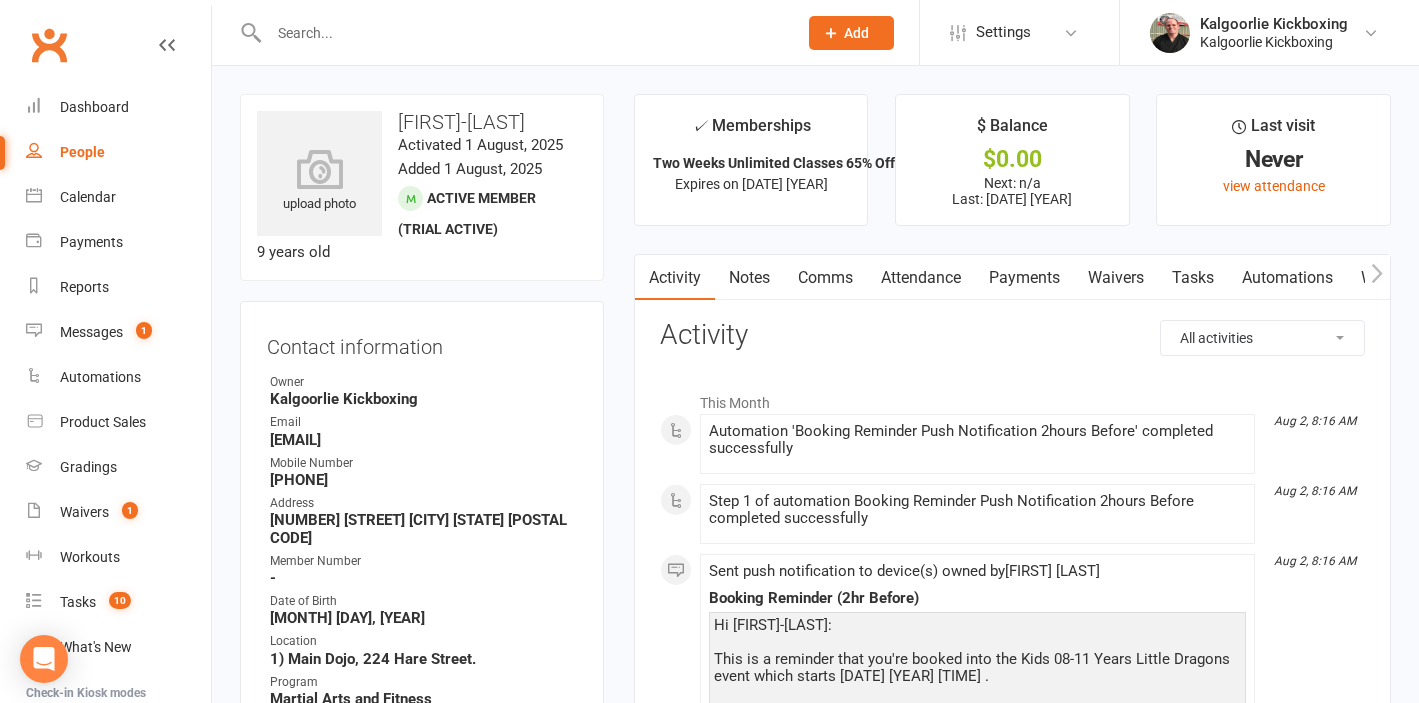 click on "Waivers" at bounding box center [1116, 278] 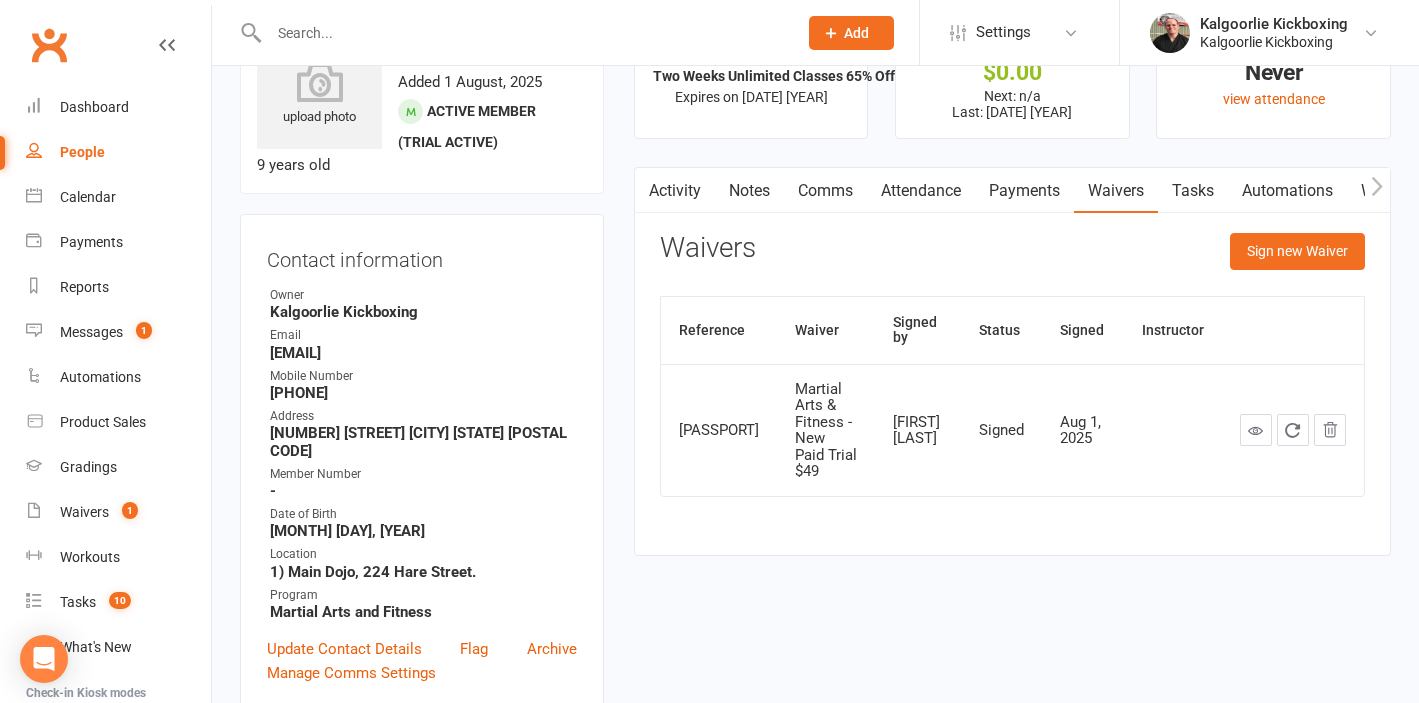 scroll, scrollTop: 92, scrollLeft: 0, axis: vertical 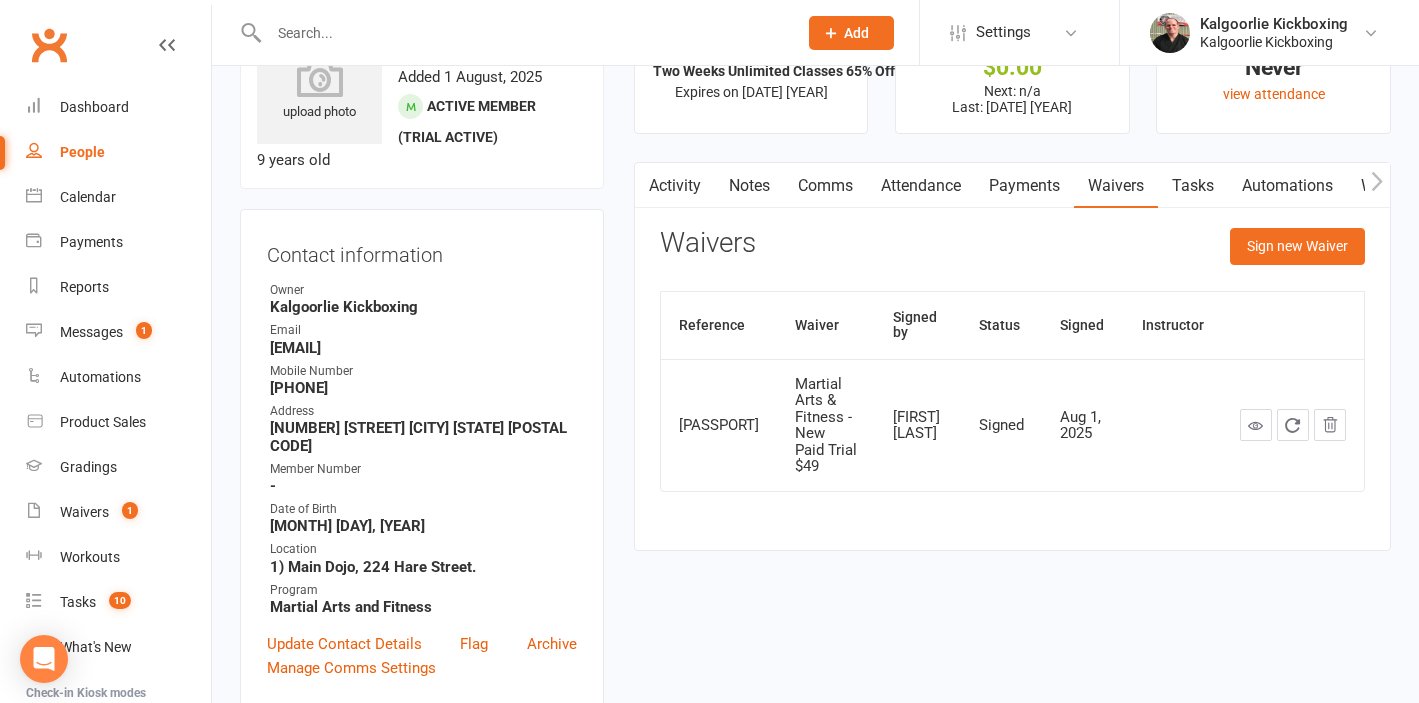click on "Payments" at bounding box center (1024, 186) 